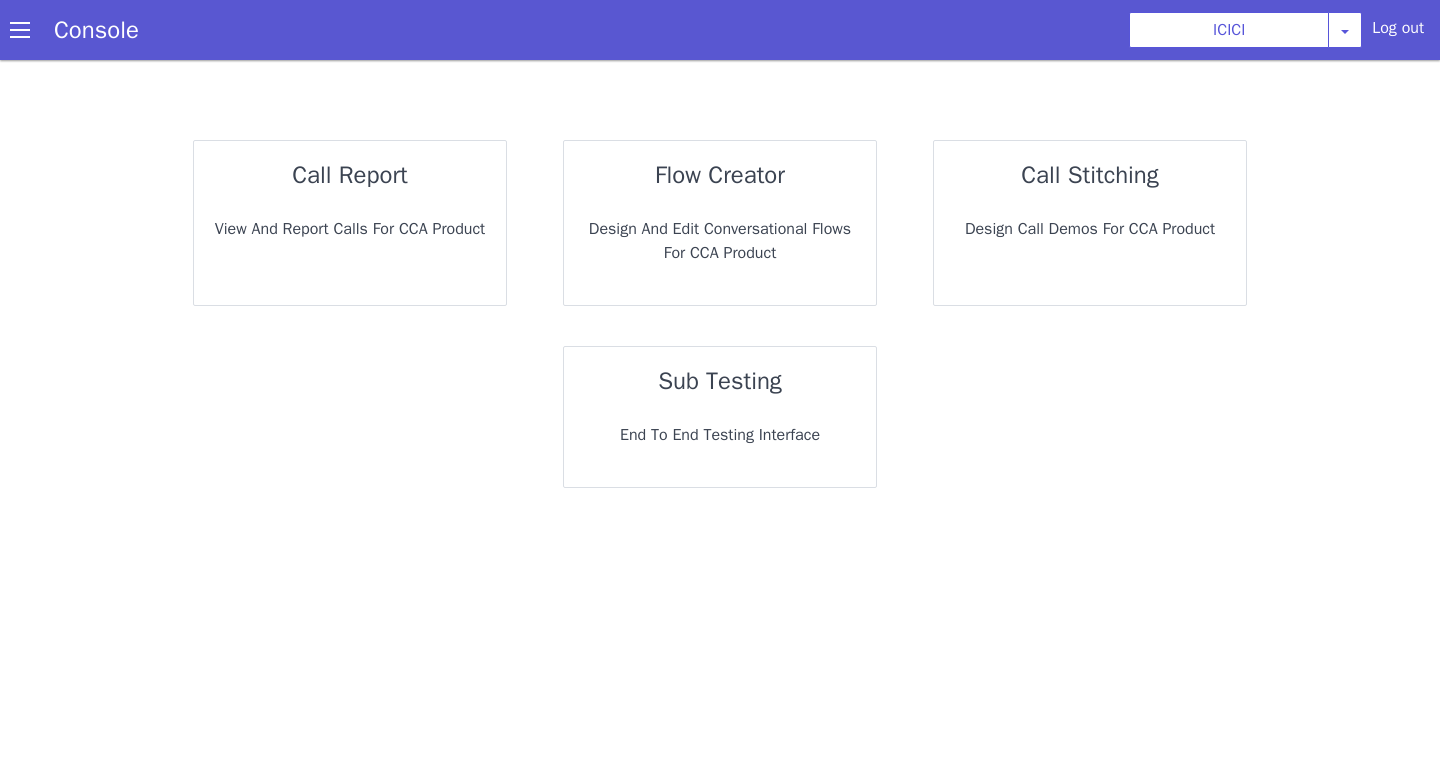 scroll, scrollTop: 0, scrollLeft: 0, axis: both 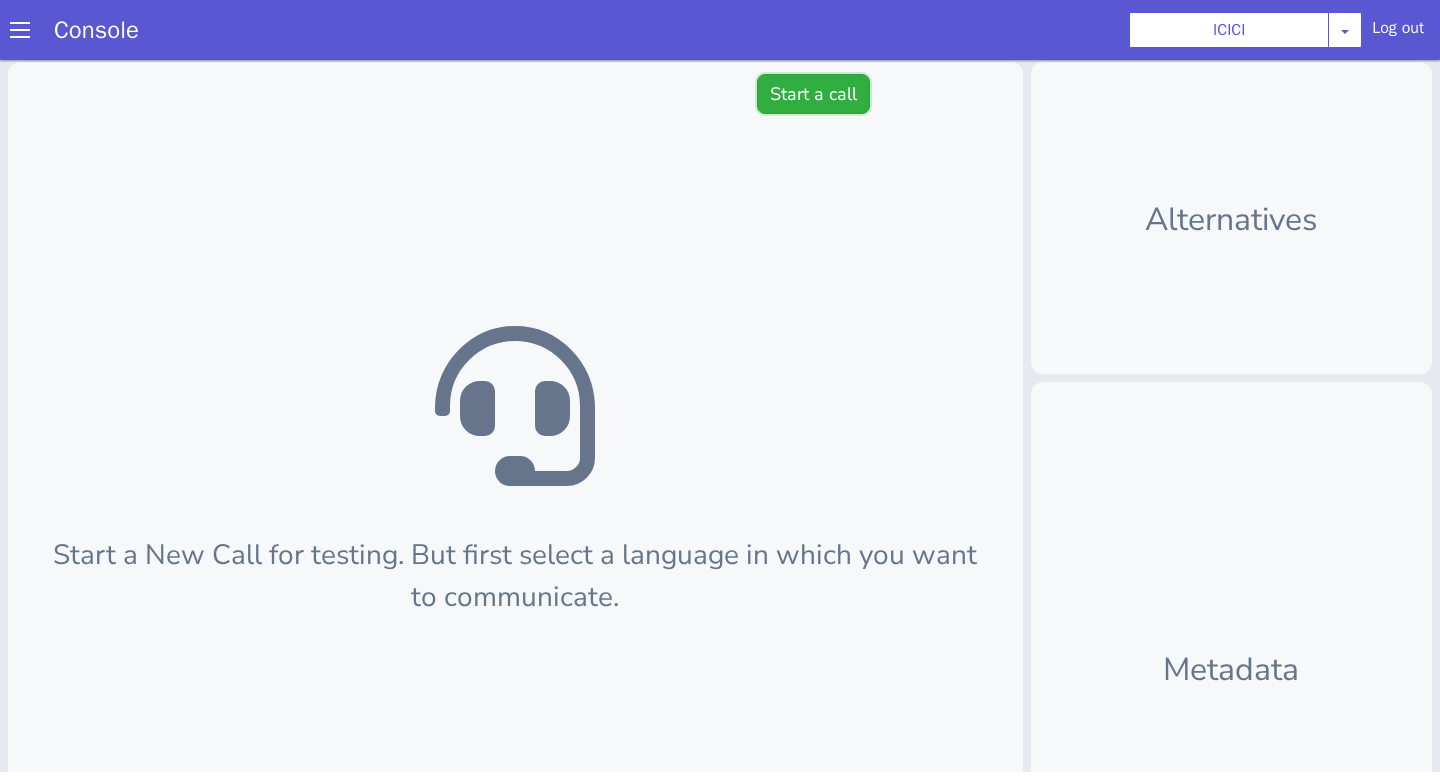 click on "Start a call" at bounding box center (849, 23) 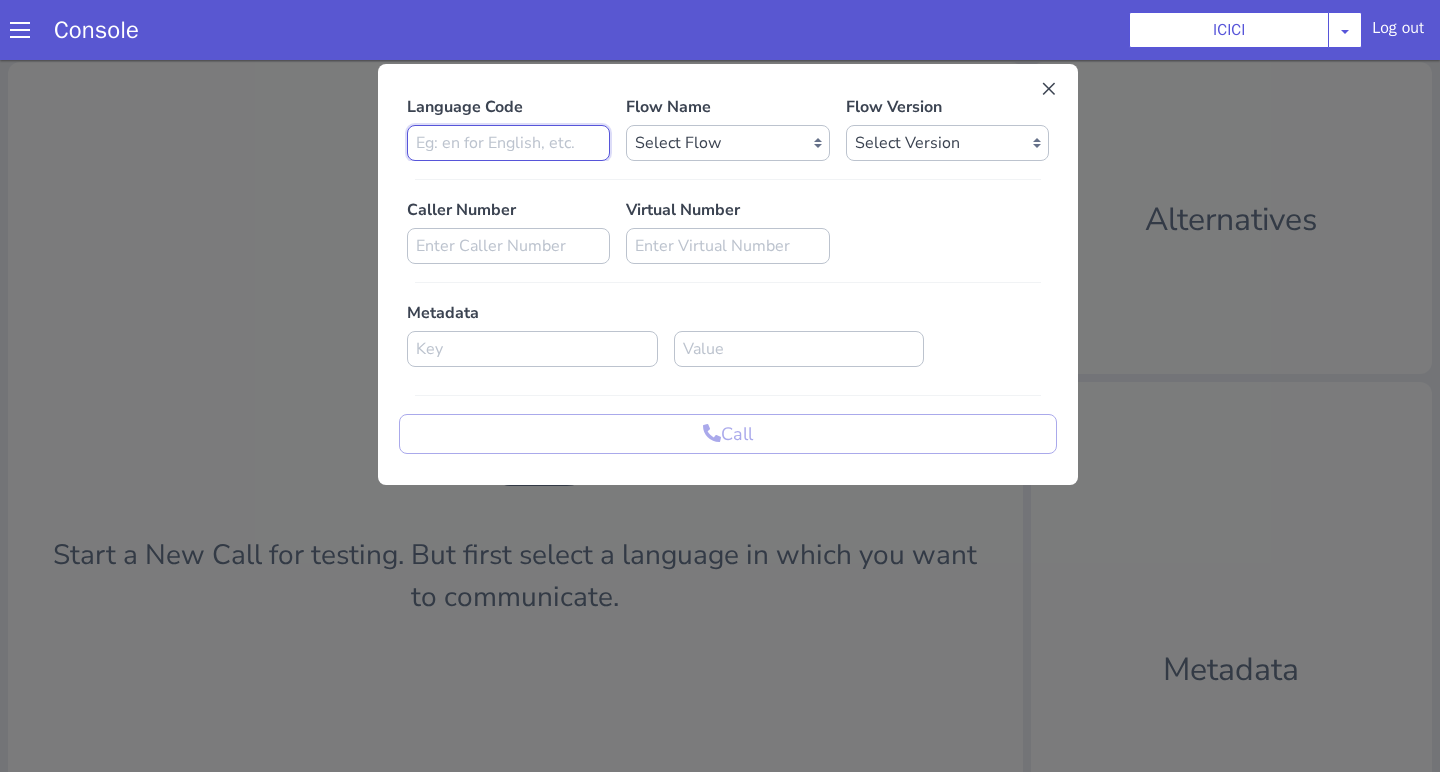 click at bounding box center (517, 123) 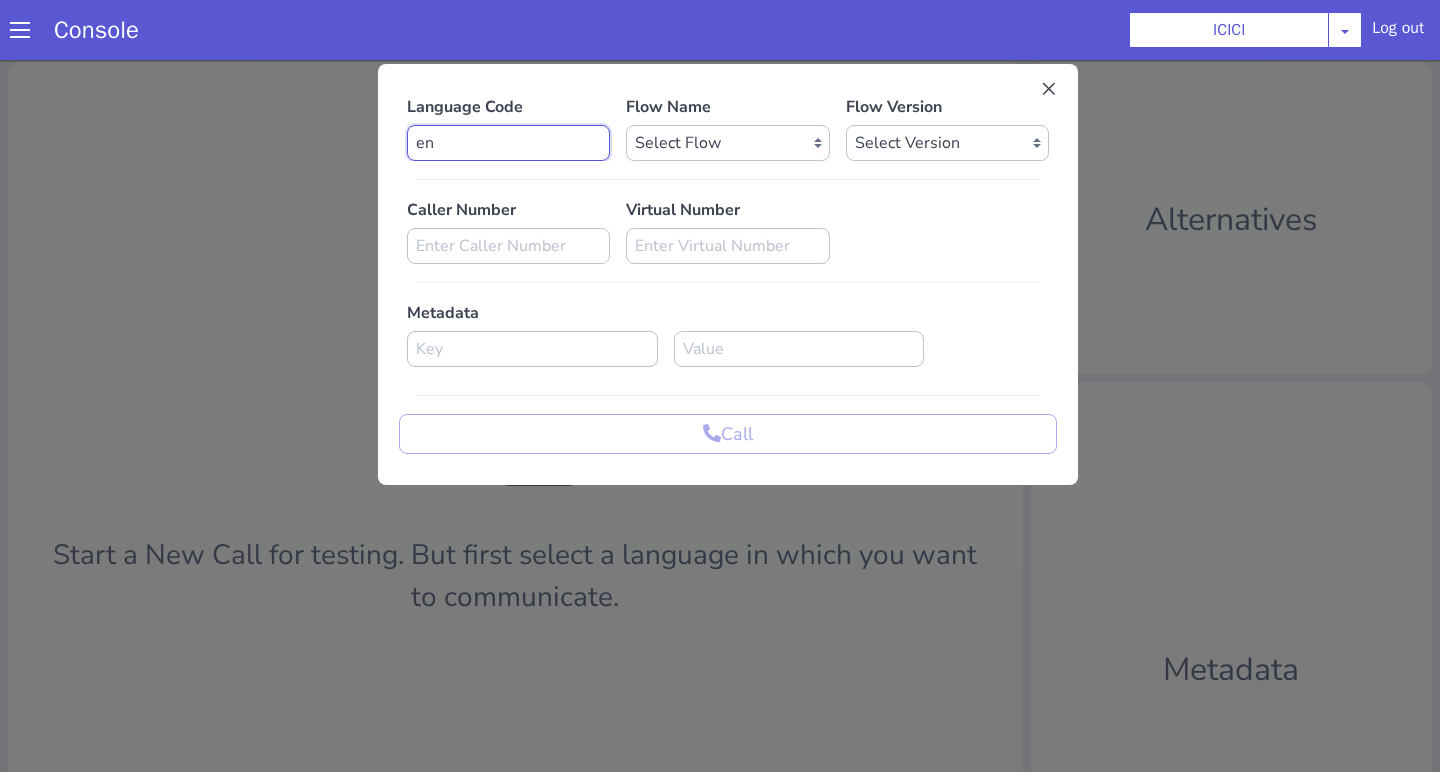 type on "en" 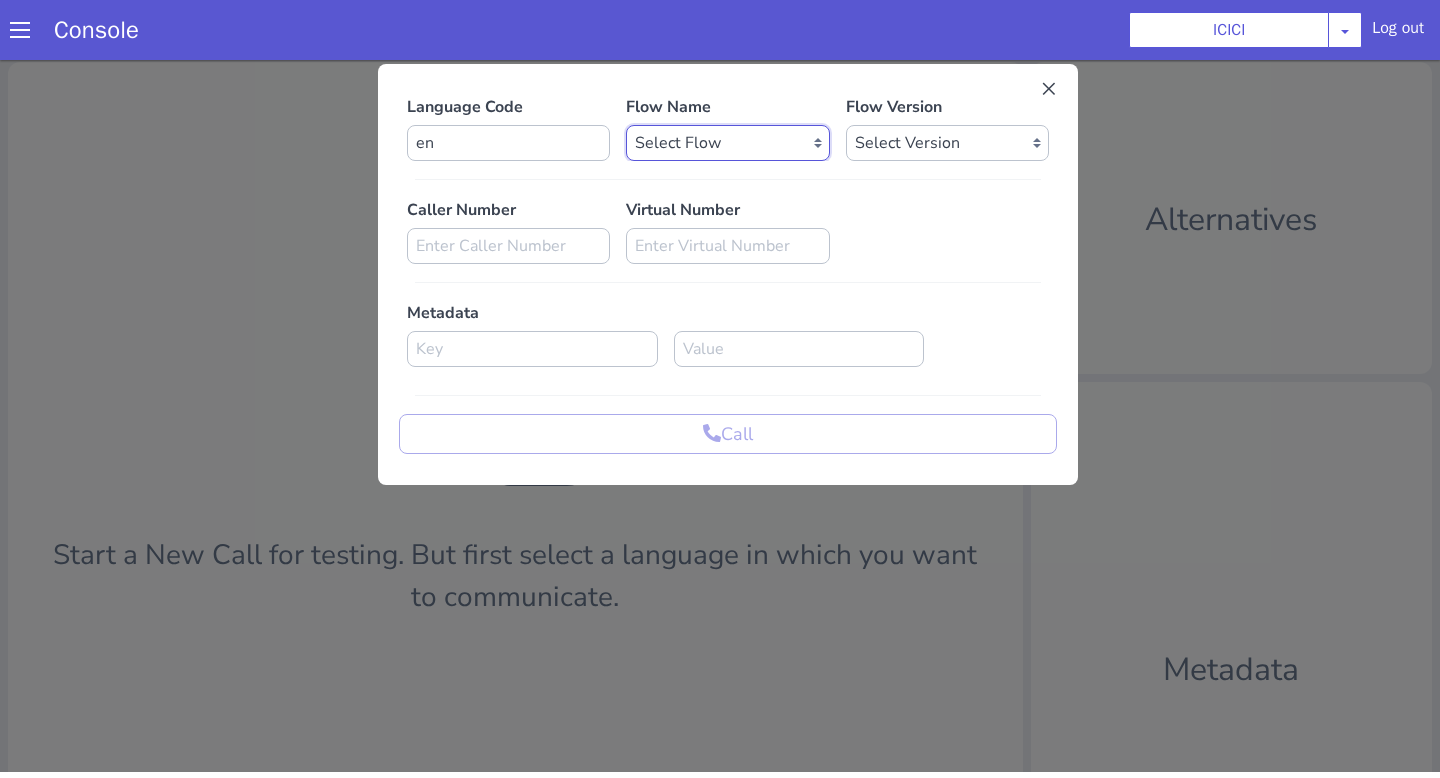 click on "Select Flow sachin_testing icici_test_import_1 icici_test icici_dummy infra_test ICICI_2 inter_digit_dtmf_wait_test icici ICICI_2.1 icici_incident_reporting Dummy_testcase icici_impostor_test icici_dtmf_patience_test DTMF_patience_test_bot icici_bot_2.0 (dropped) icici_cdbc_modification icici_migration phase_5 icici_lic_ipo icici_temp icici_outbound icici_poc_sip_trunking icici_prod_sync_temp icici_CC_limit_enhancement icici_farmer_bot icici_farmer_bot_hindi icici_hi icici_dialogy" at bounding box center (763, 72) 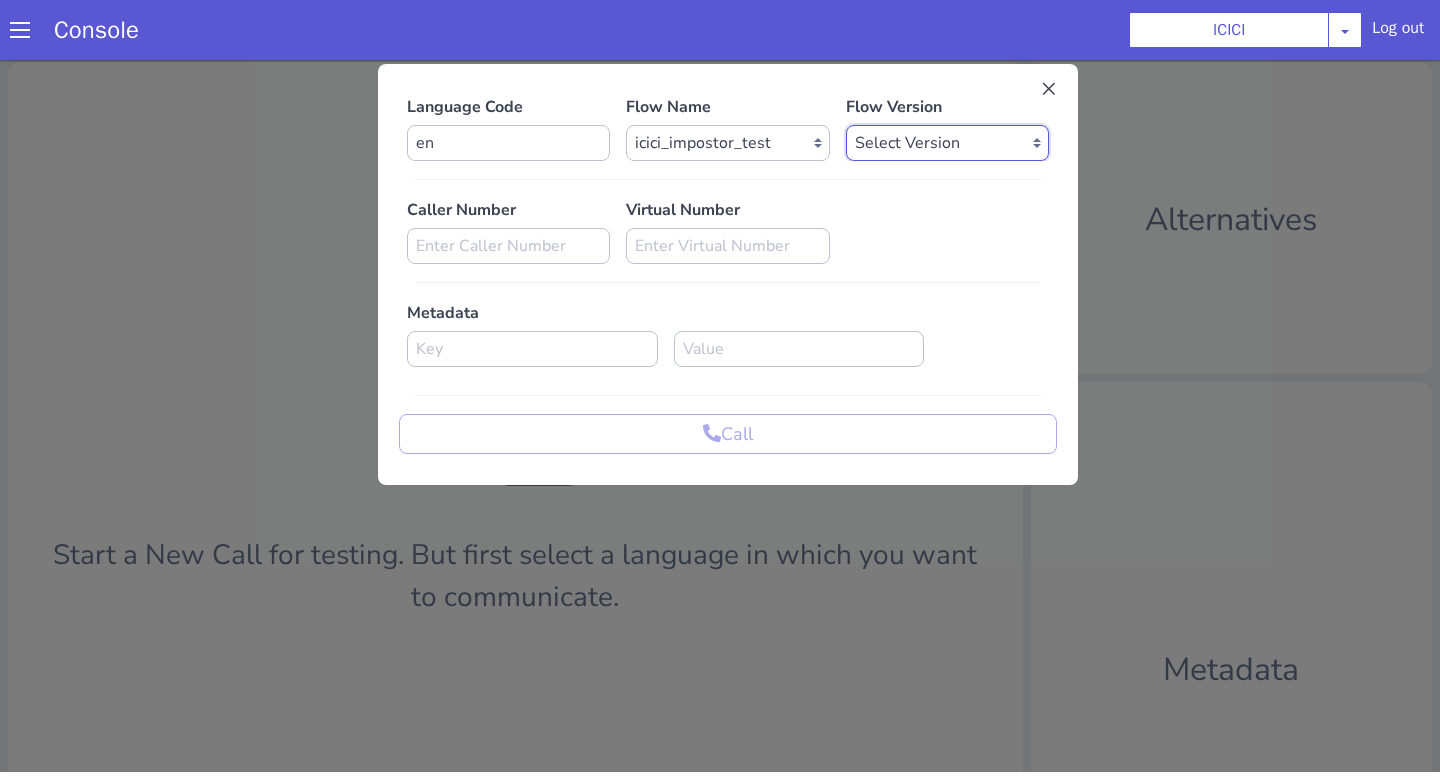 click on "Select Version 0.0.43 0.0.42 0.0.41 0.0.40 0.0.39 0.0.38 0.0.37 0.0.36 0.0.35 0.0.34 0.0.33 0.0.32 0.0.31 0.0.30 0.0.29 0.0.28 0.0.27 0.0.26 0.0.25 0.0.24 0.0.23 0.0.22 0.0.21 0.0.20 0.0.19 0.0.18 0.0.17 0.0.16 0.0.15 0.0.14 0.0.13 0.0.12 0.0.11 0.0.10 0.0.9 0.0.8 0.0.7 0.0.6 0.0.5 0.0.4 0.0.3 0.0.2 0.0.1" at bounding box center [1027, 6] 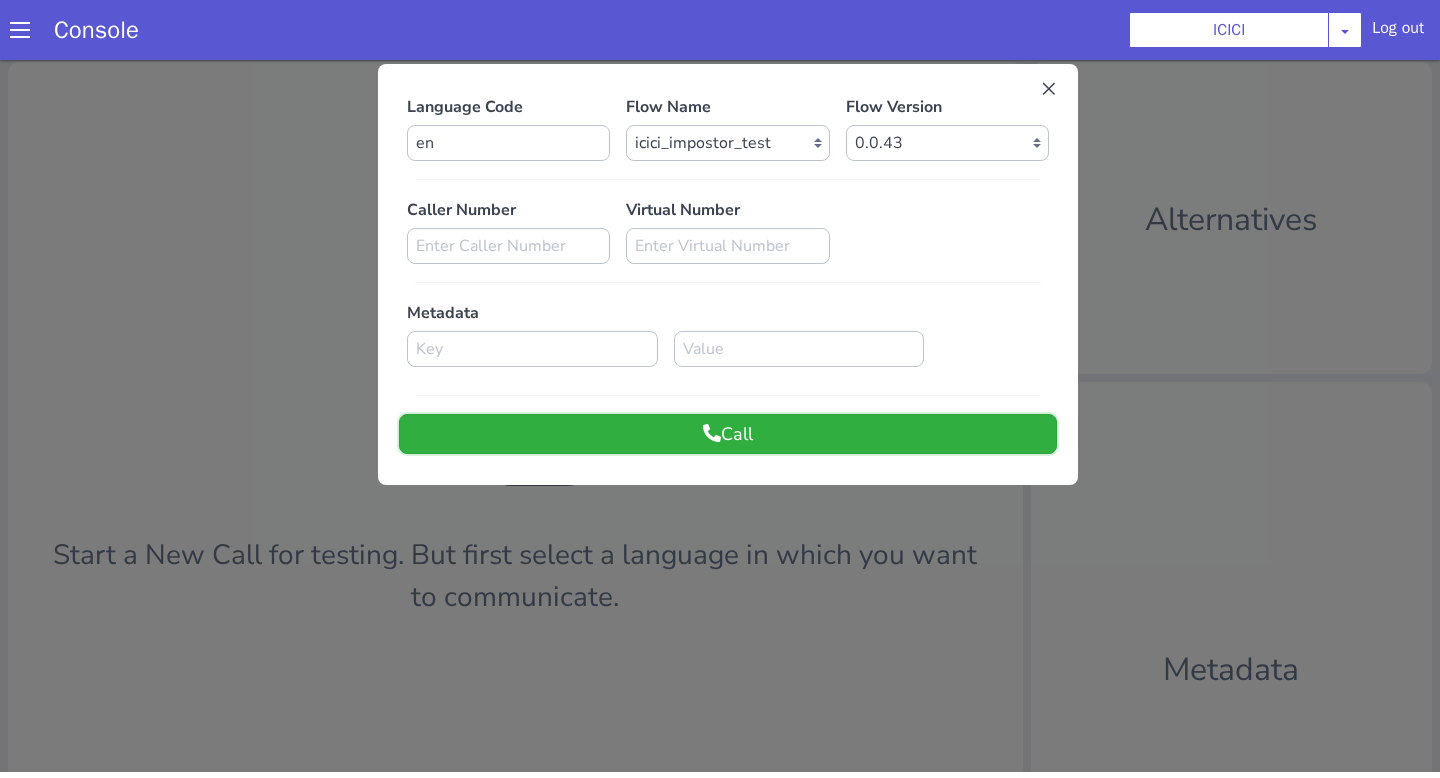 click on "Call" at bounding box center [784, 332] 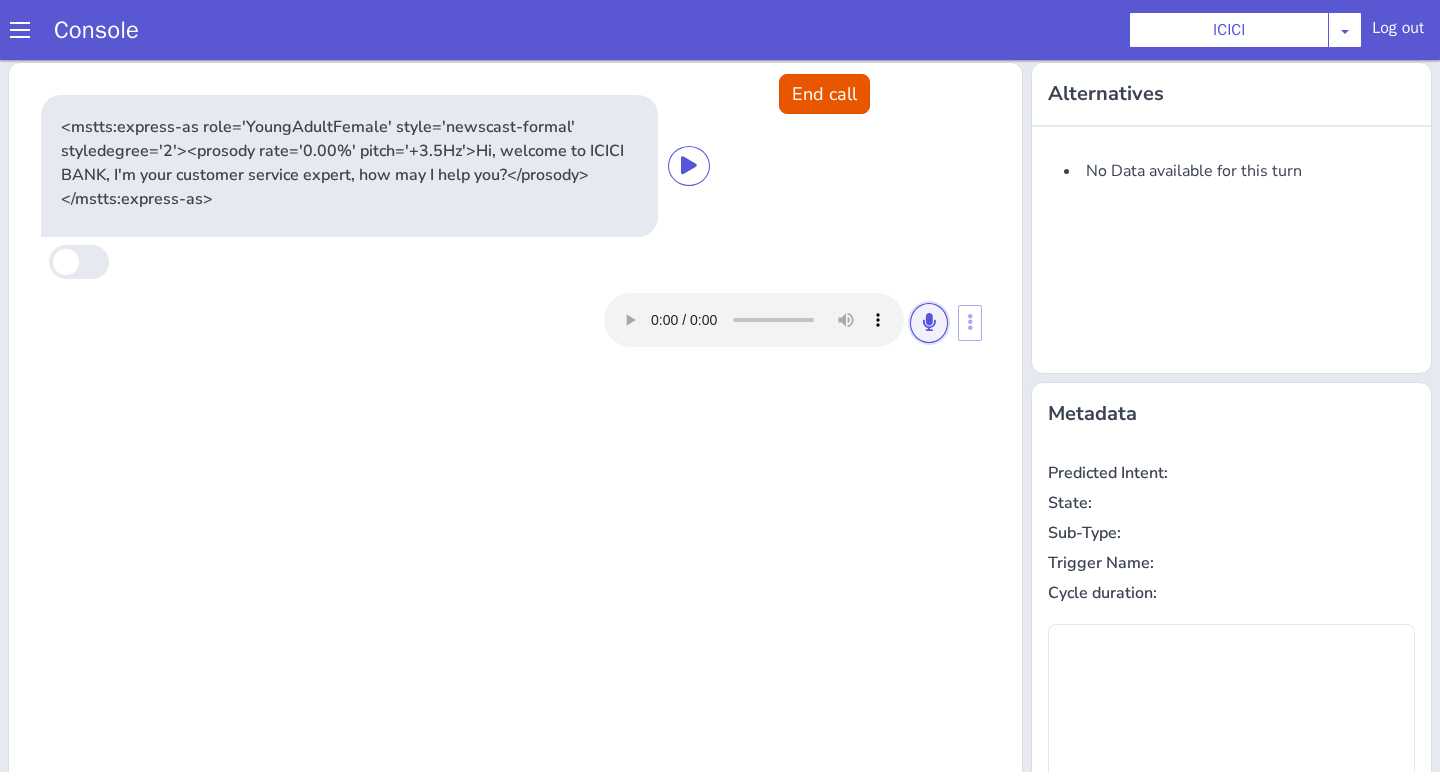 click at bounding box center [938, 303] 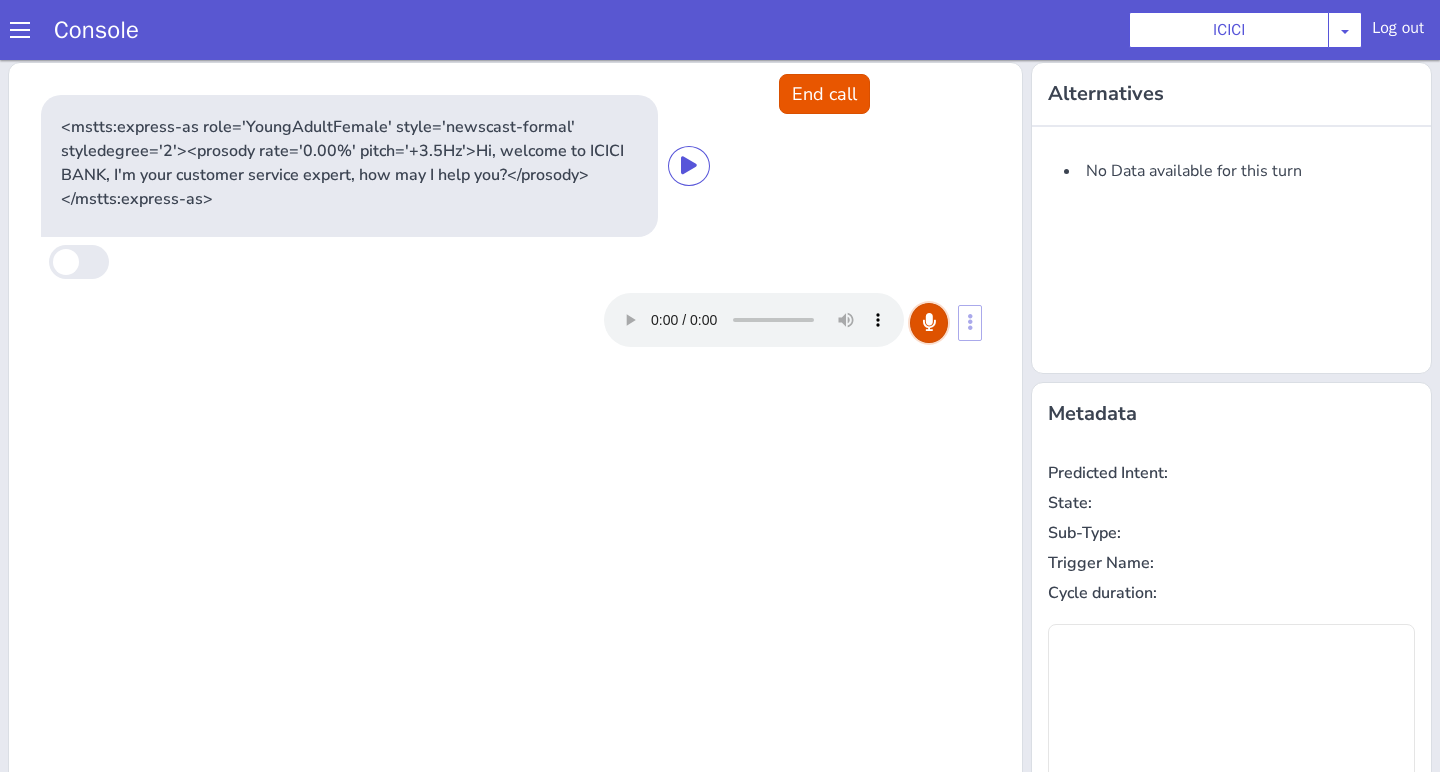 click at bounding box center (938, 303) 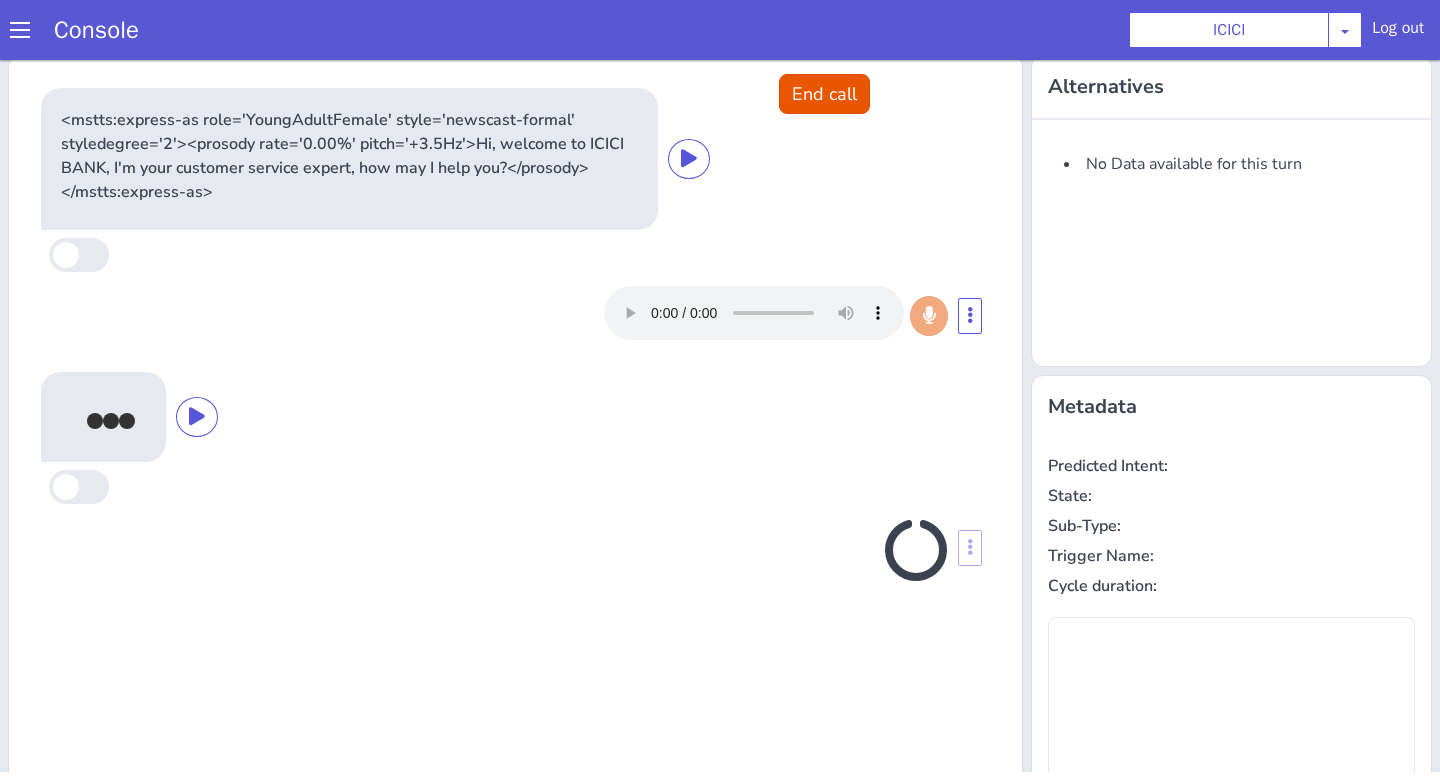 scroll, scrollTop: 0, scrollLeft: 0, axis: both 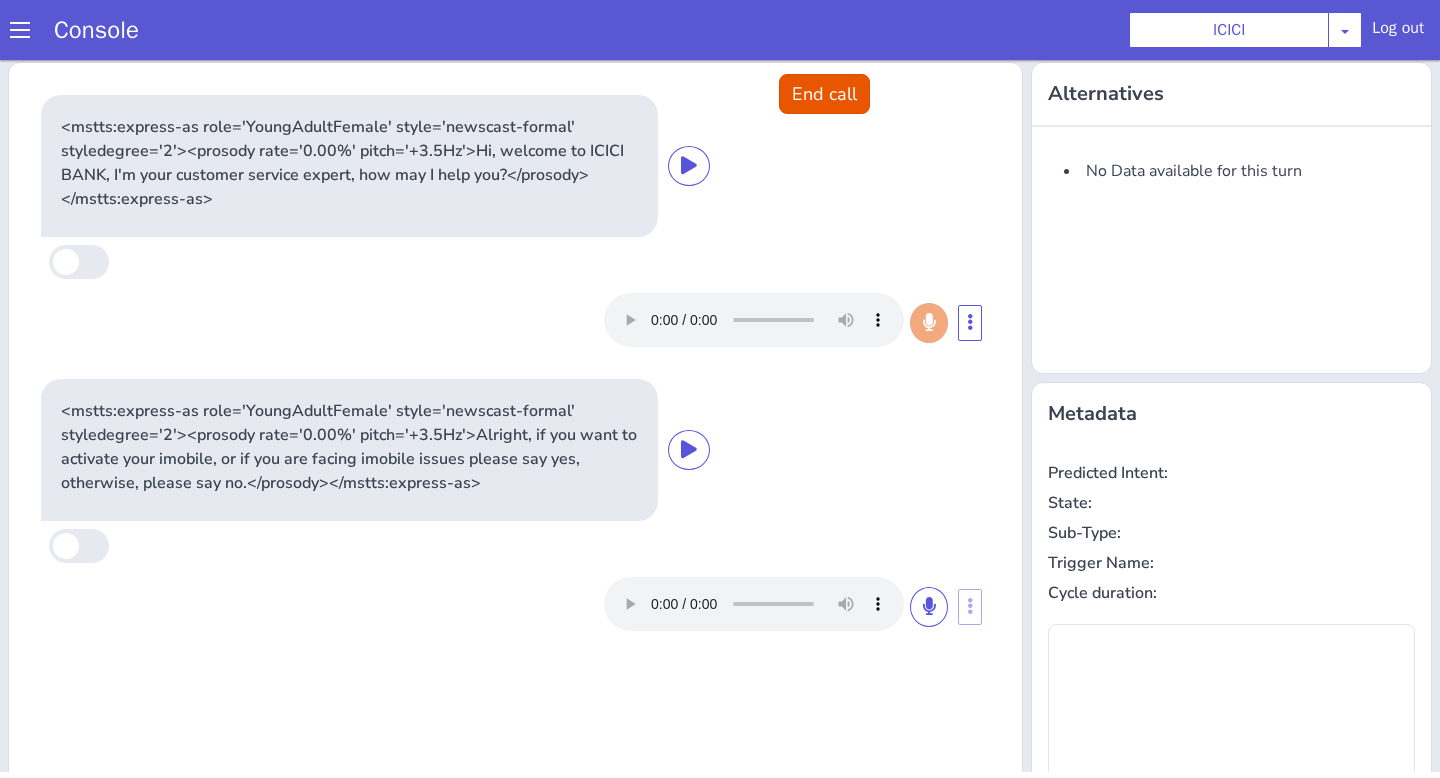 type on "product" 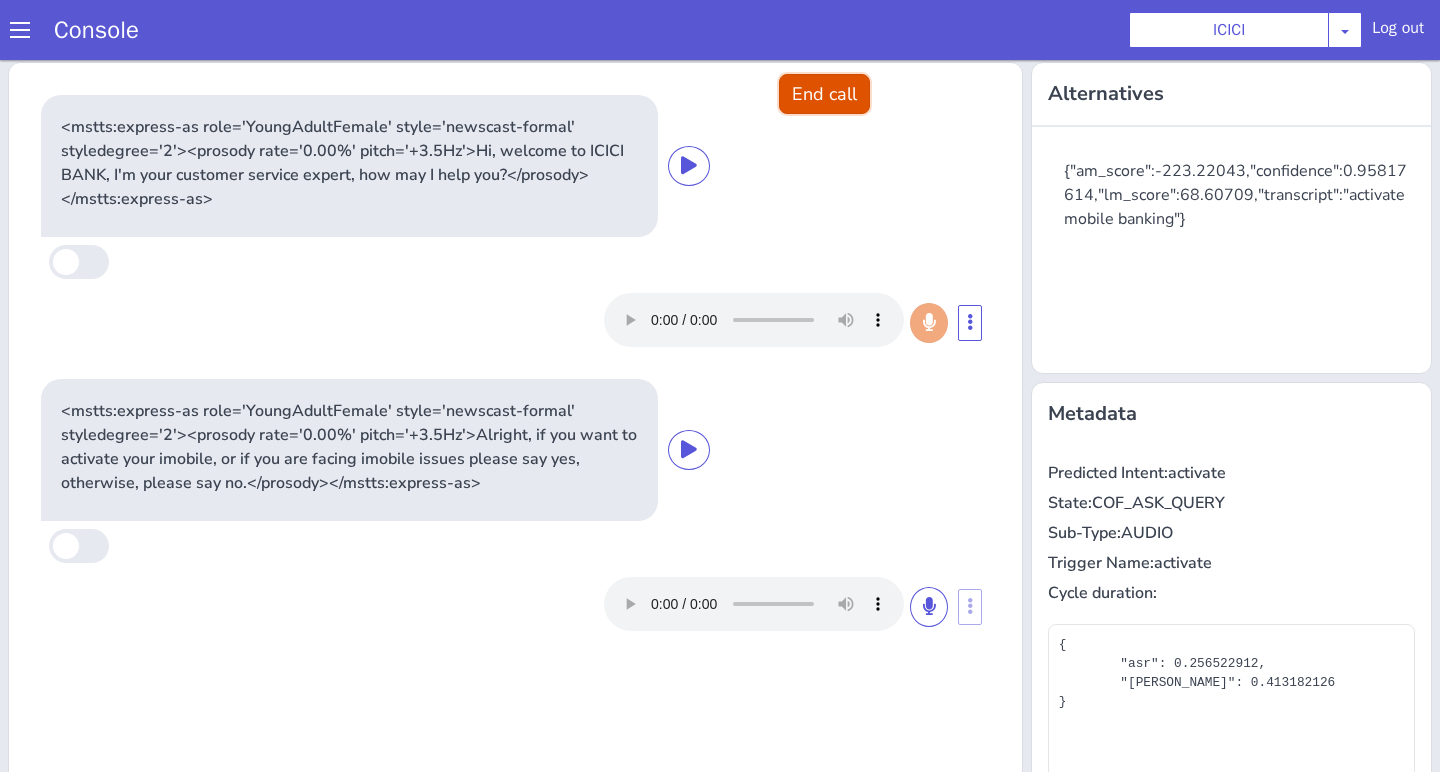click on "End call" at bounding box center (833, 74) 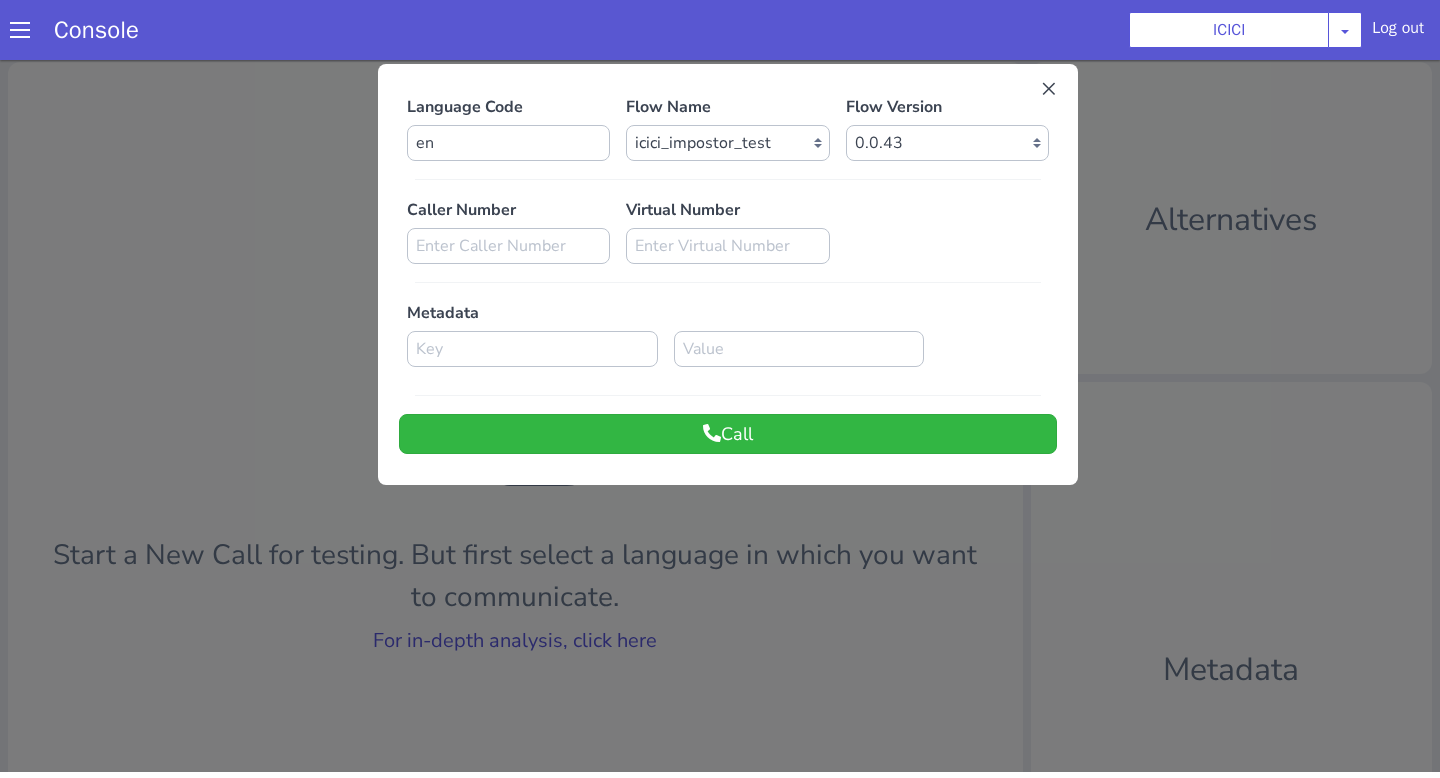 click at bounding box center [729, 393] 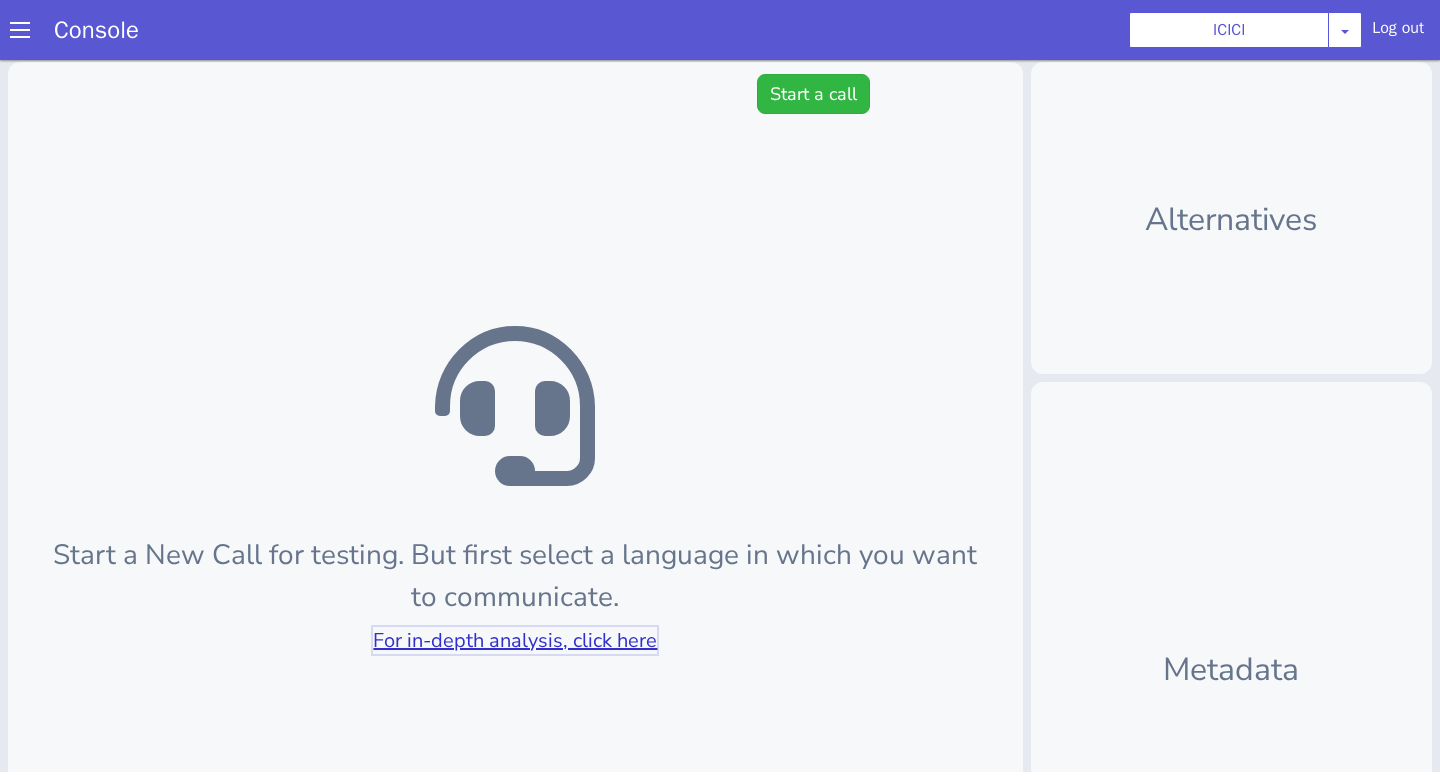 click on "For in-depth analysis, click here" at bounding box center [524, 620] 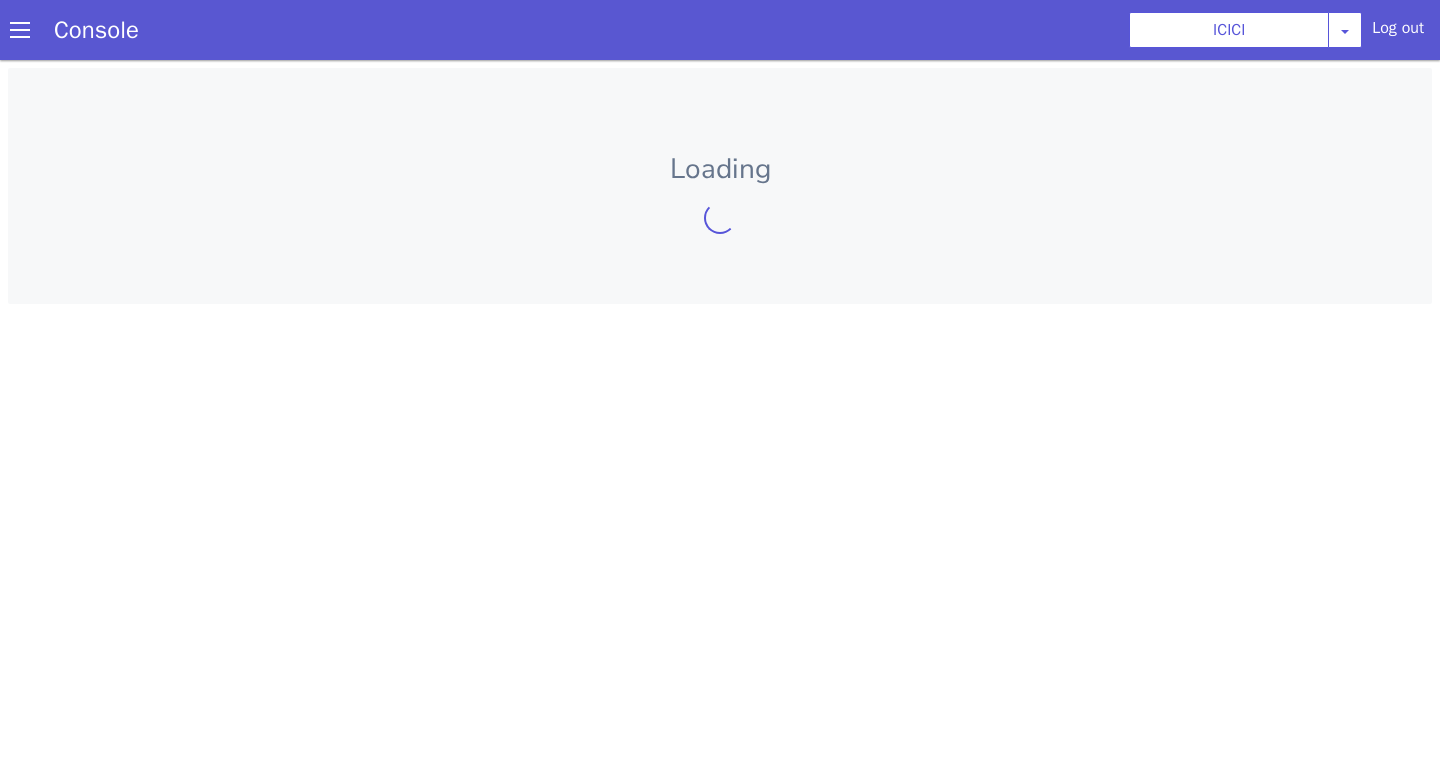 scroll, scrollTop: 0, scrollLeft: 0, axis: both 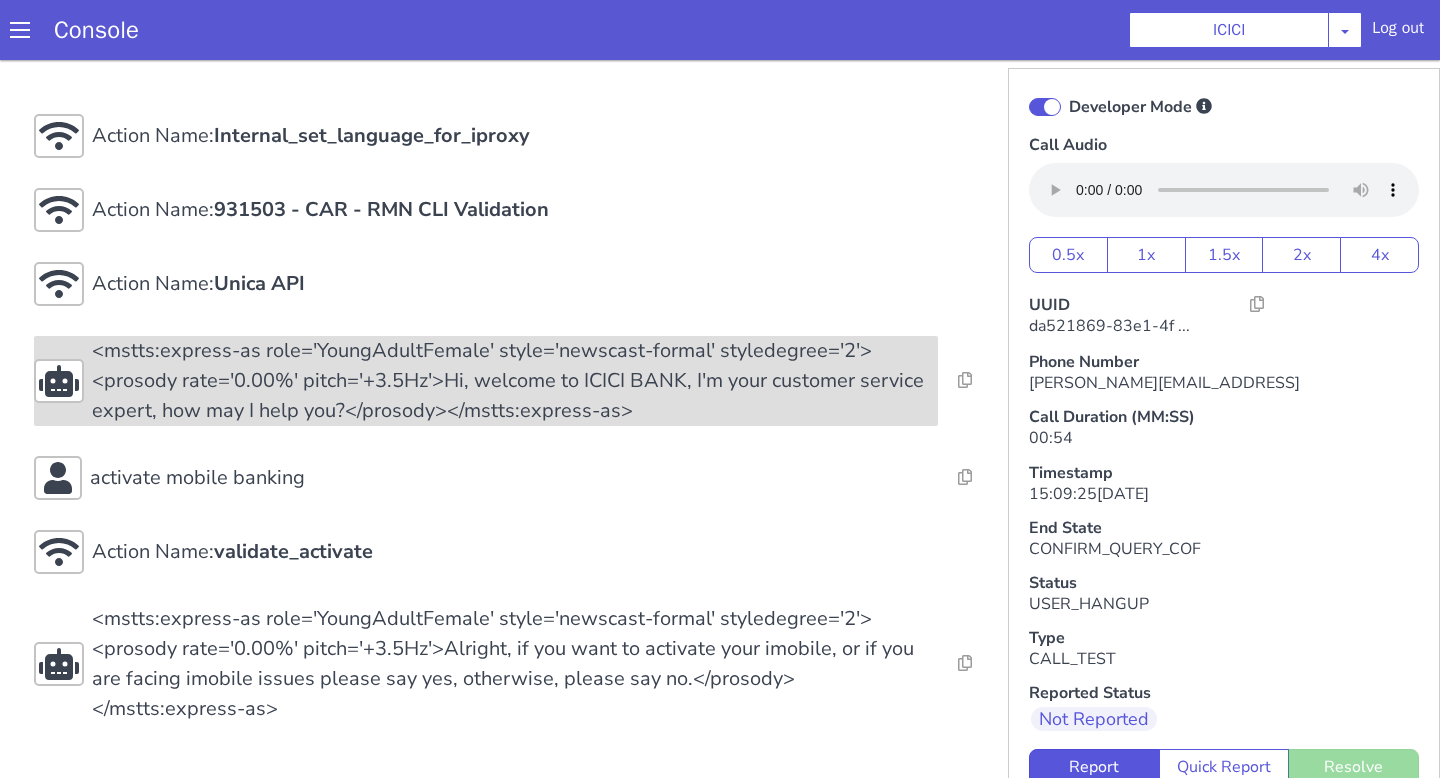 click on "<mstts:express-as role='YoungAdultFemale' style='newscast-formal' styledegree='2'><prosody rate='0.00%' pitch='+3.5Hz'>Hi, welcome to ICICI BANK, I'm your customer service expert, how may I help you?</prosody></mstts:express-as>" at bounding box center (515, 381) 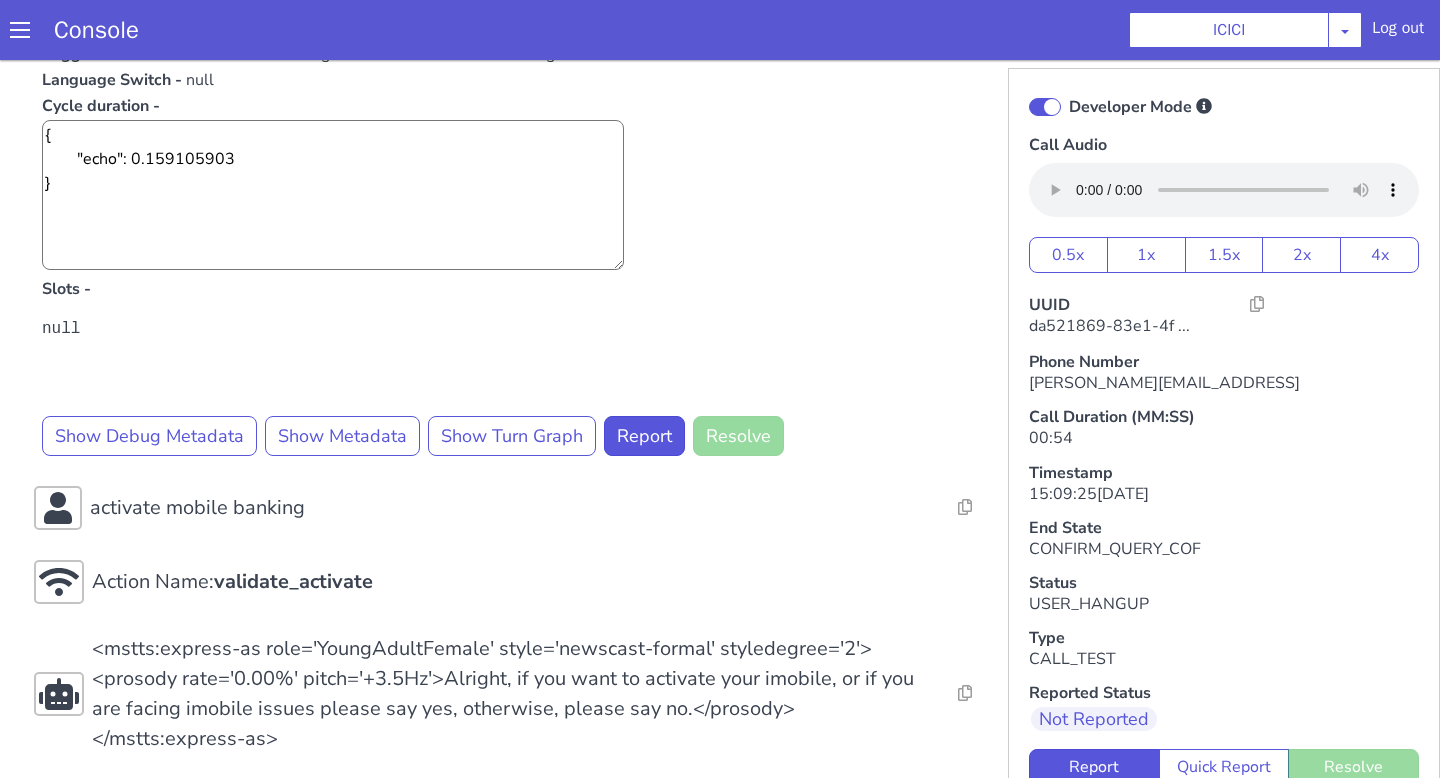 scroll, scrollTop: 507, scrollLeft: 0, axis: vertical 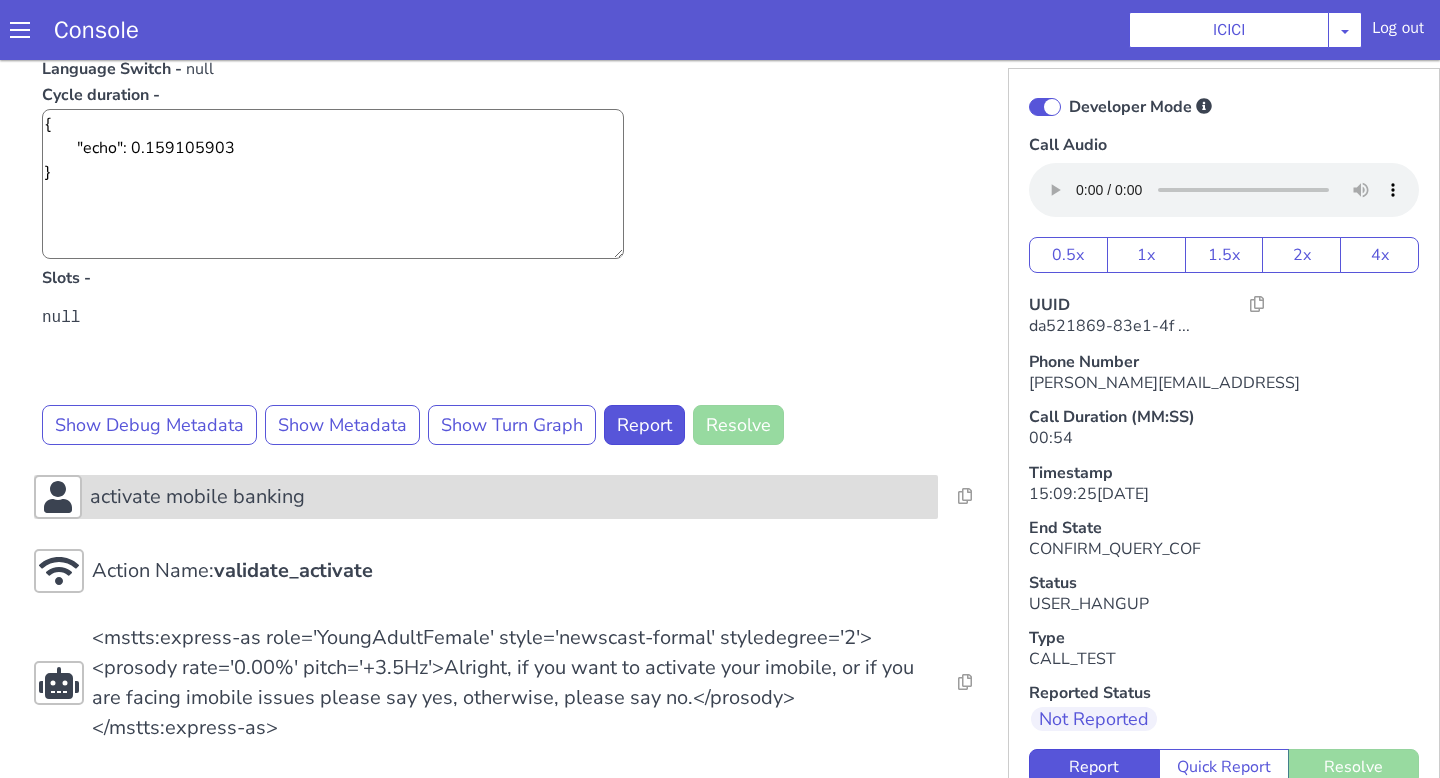 click on "activate mobile banking" at bounding box center (510, 497) 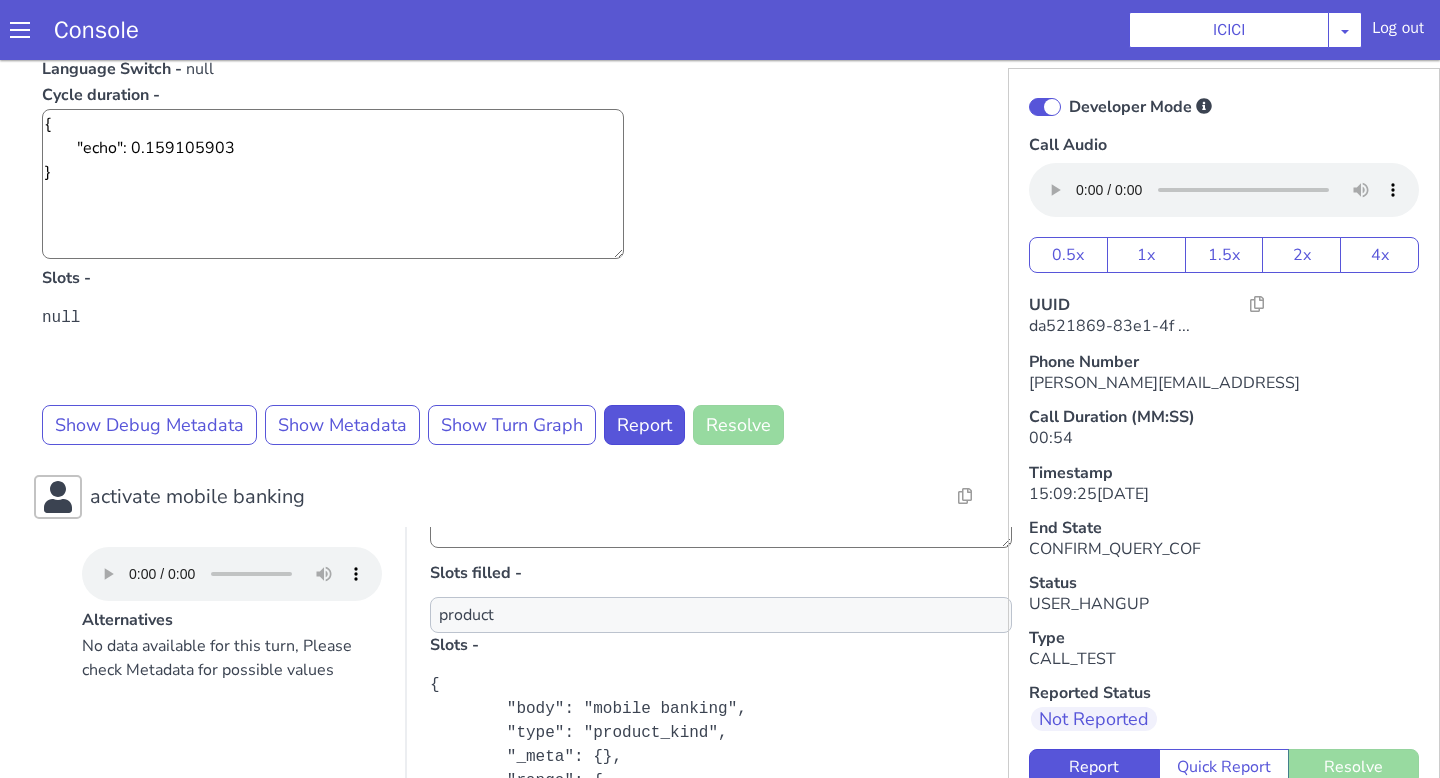 scroll, scrollTop: 355, scrollLeft: 0, axis: vertical 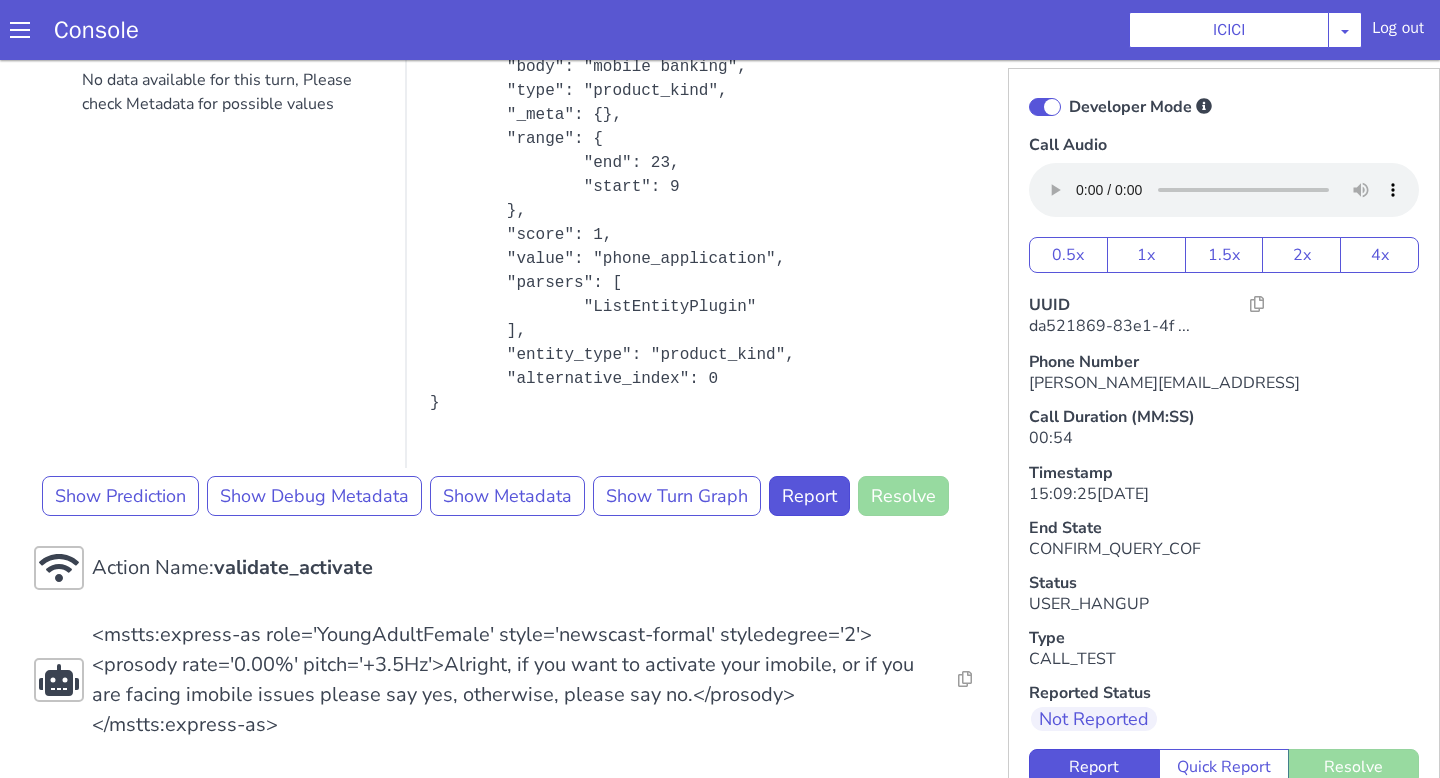click on "<mstts:express-as role='YoungAdultFemale' style='newscast-formal' styledegree='2'><prosody rate='0.00%' pitch='+3.5Hz'>Alright, if you want to activate your imobile, or if you are facing imobile issues please say yes, otherwise, please say no.</prosody></mstts:express-as>" at bounding box center [515, 680] 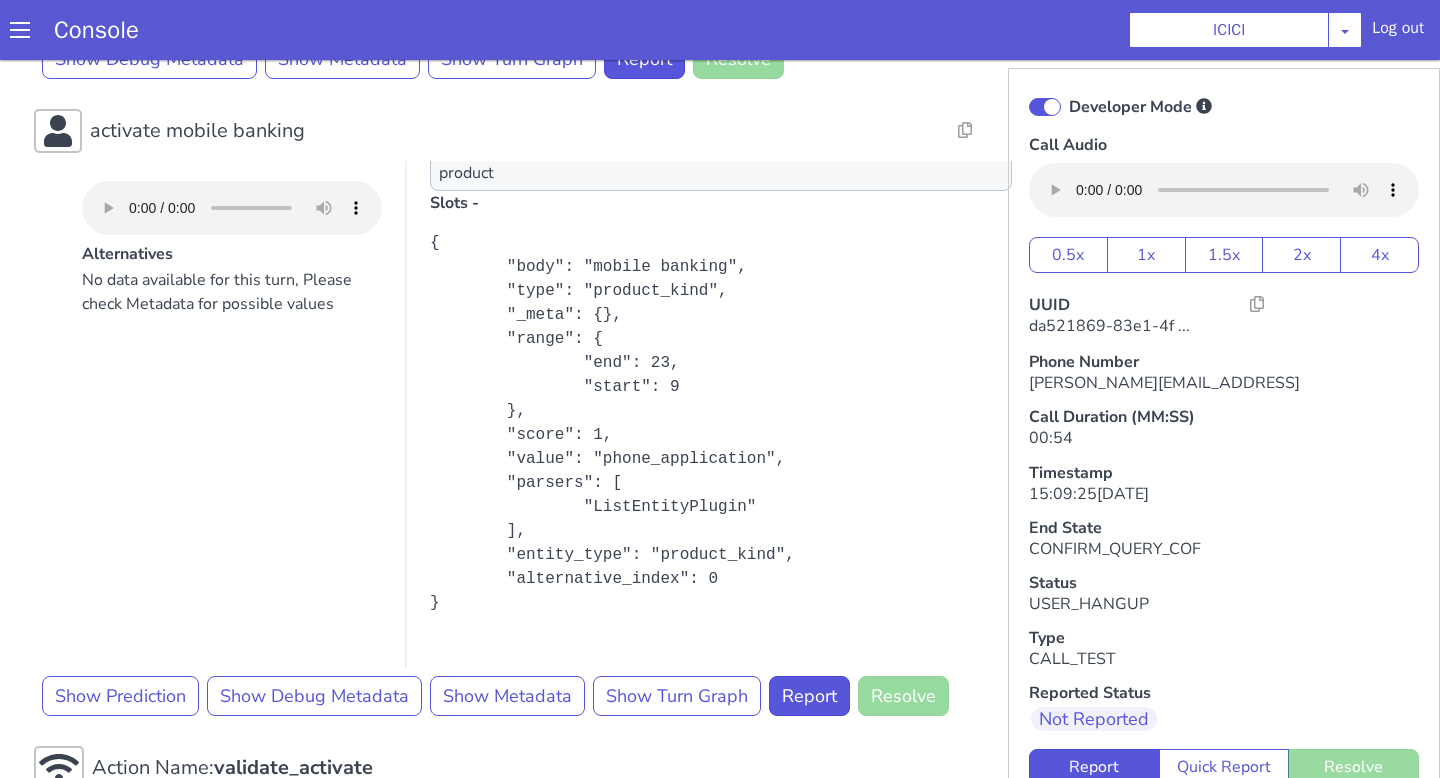 scroll, scrollTop: 871, scrollLeft: 0, axis: vertical 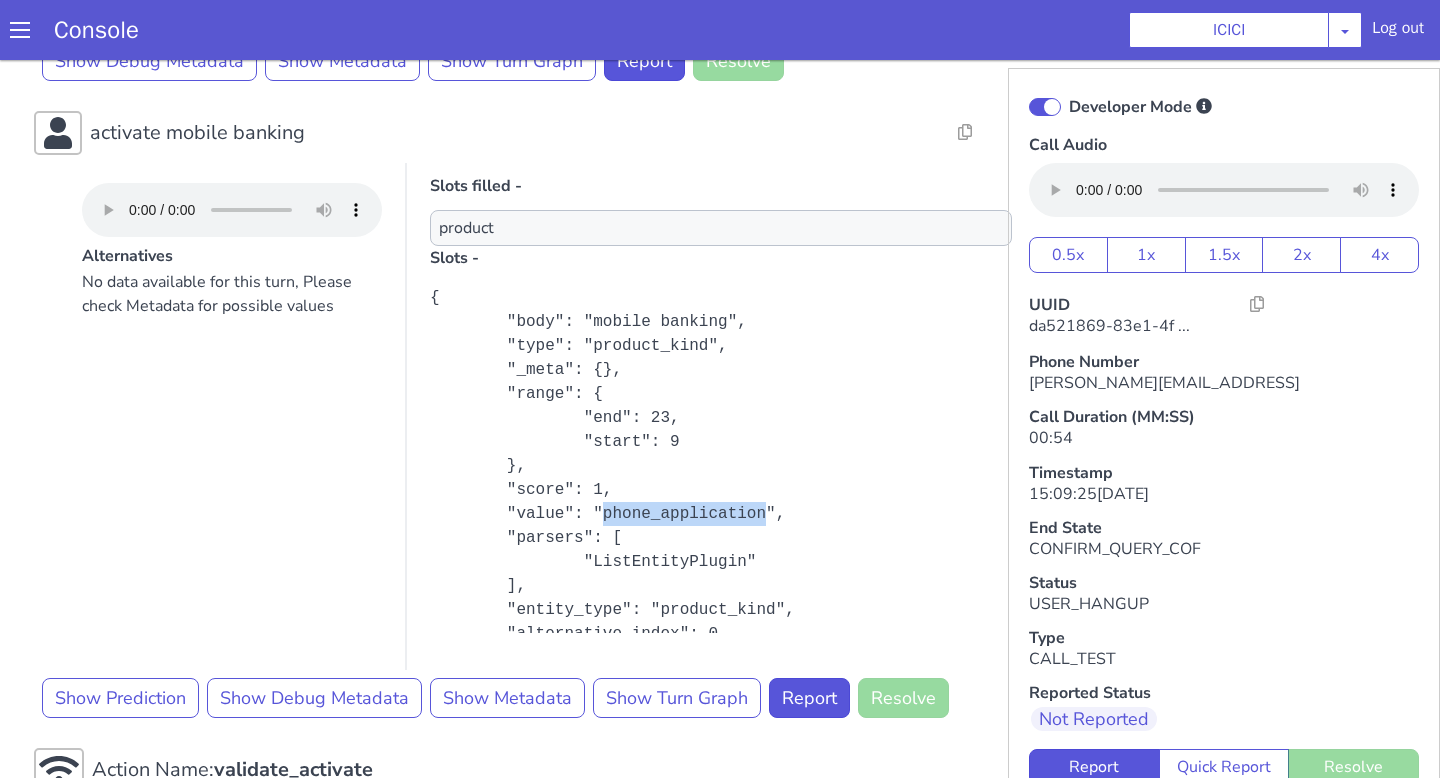 drag, startPoint x: 631, startPoint y: 512, endPoint x: 790, endPoint y: 509, distance: 159.0283 